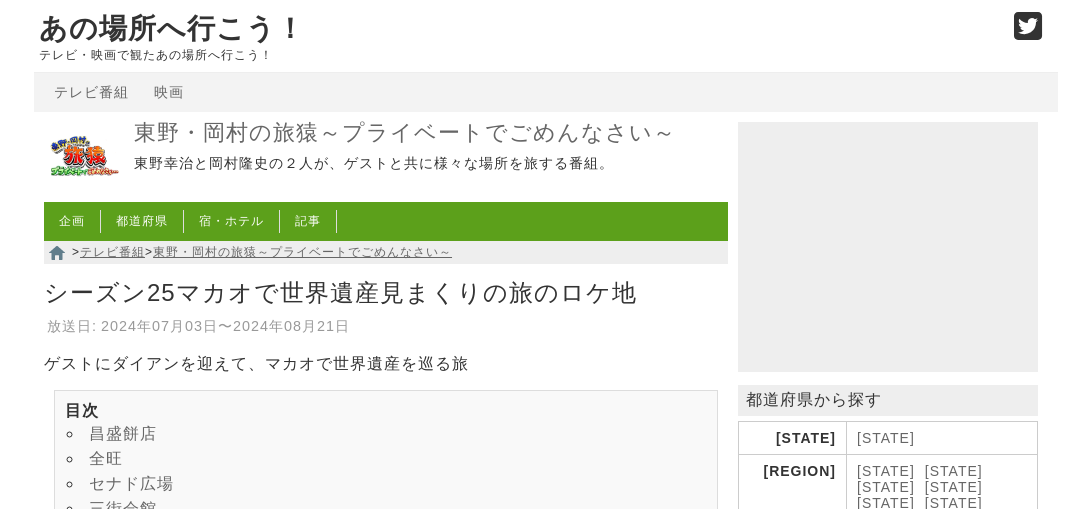 scroll, scrollTop: 21395, scrollLeft: 0, axis: vertical 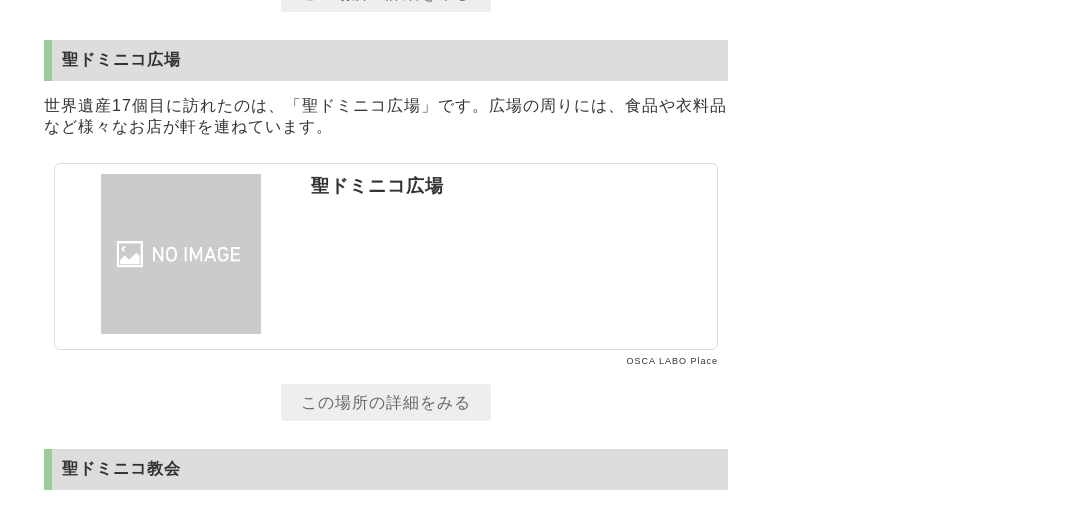 click on "東野・岡村の旅猿～プライベートでごめんなさい～
東野幸治と岡村隆史の２人が、ゲストと共に様々な場所を旅する番組。
企画
都道府県
宿・ホテル
記事
>  テレビ番組
>  東野・岡村の旅猿～プライベートでごめんなさい～
シーズン25マカオで世界遺産見まくりの旅のロケ地
放送日:
2024年07月03日〜2024年08月21日
ゲストにダイアンを迎えて、マカオで世界遺産を巡る旅
昌盛餅店
全旺
セナド広場
三街会館
レアル・セナド・ビル
仁慈堂
盧家屋敷
大堂広場
大堂
マカオタワー
Patisserie" at bounding box center [546, -1444] 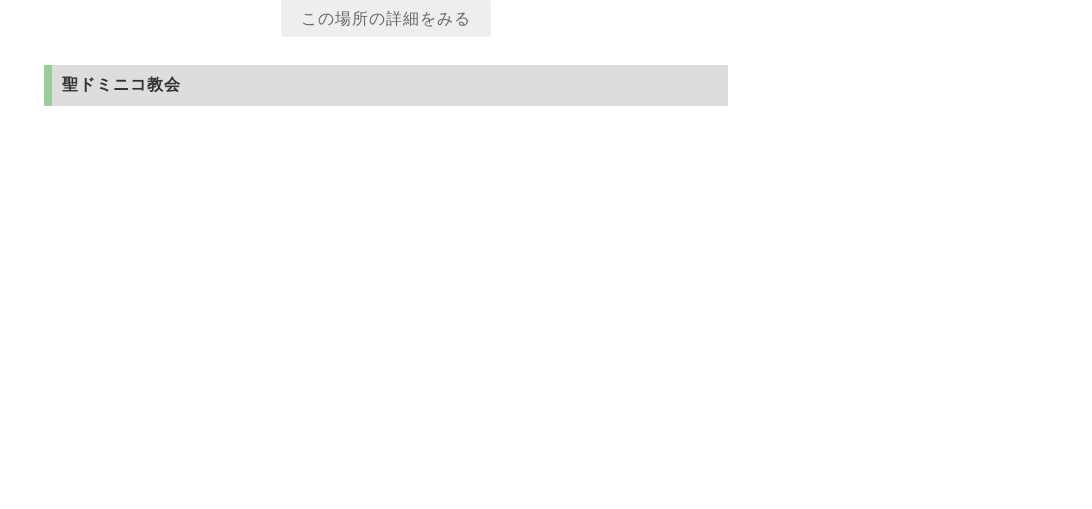scroll, scrollTop: 21895, scrollLeft: 0, axis: vertical 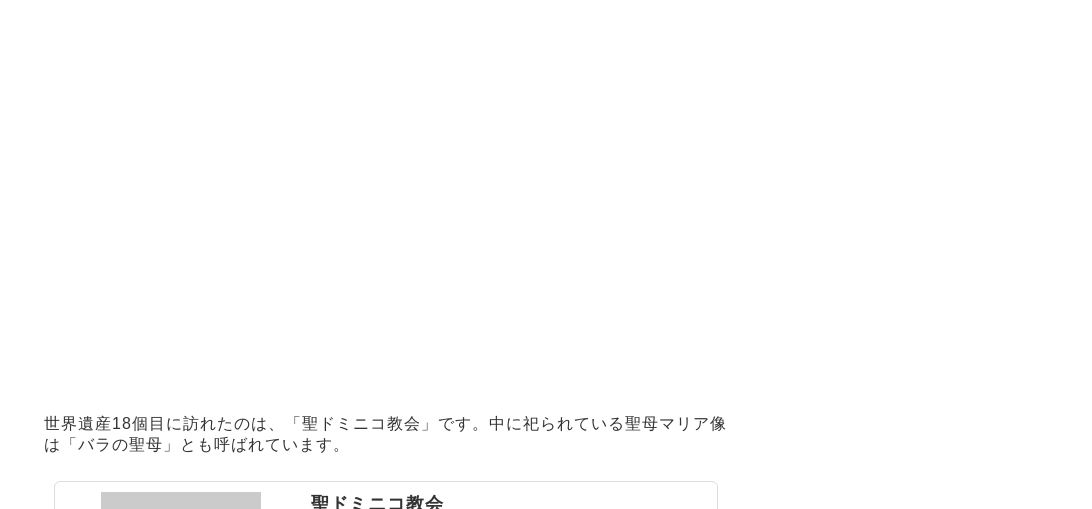 drag, startPoint x: 622, startPoint y: 131, endPoint x: 165, endPoint y: 152, distance: 457.48224 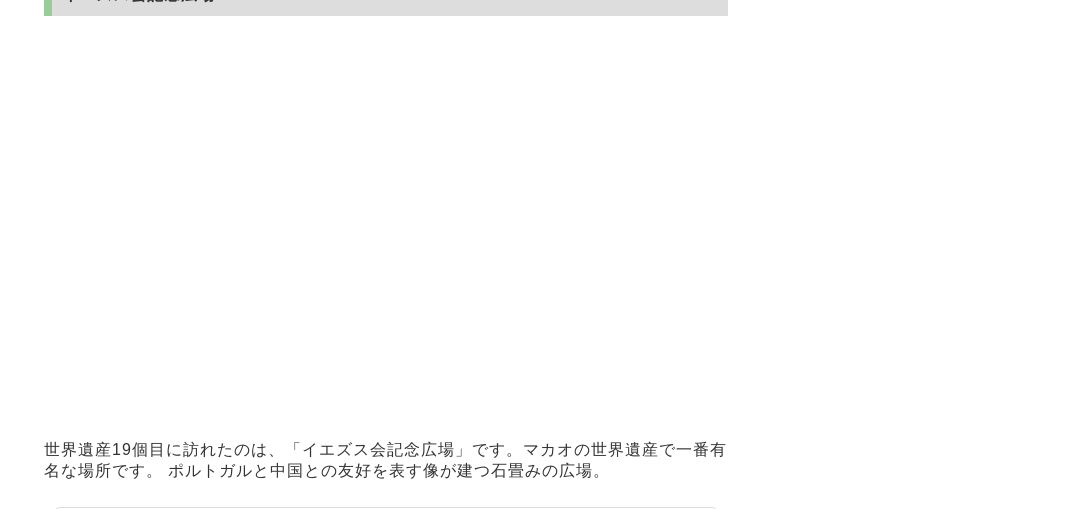 scroll, scrollTop: 22695, scrollLeft: 0, axis: vertical 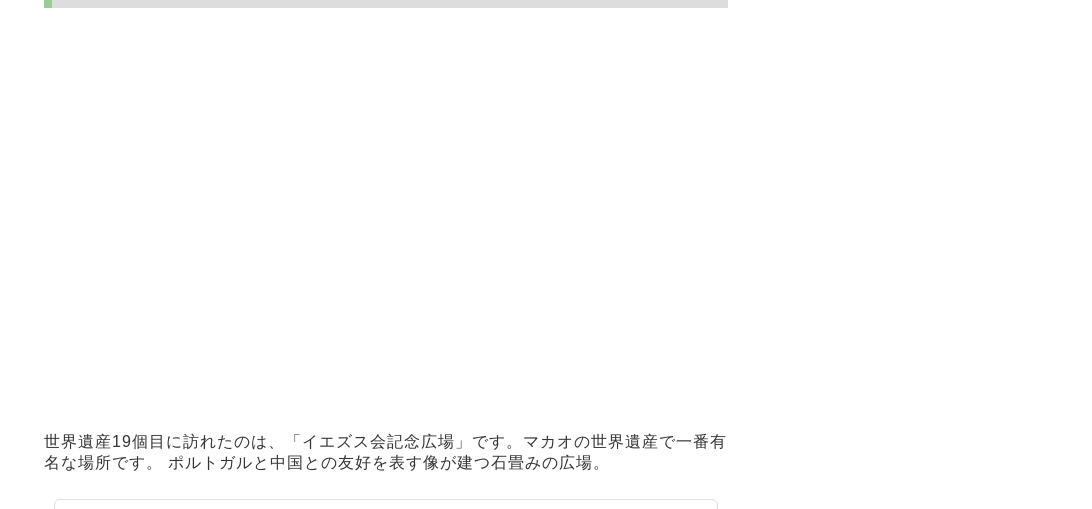 drag, startPoint x: 495, startPoint y: 160, endPoint x: 330, endPoint y: 183, distance: 166.59532 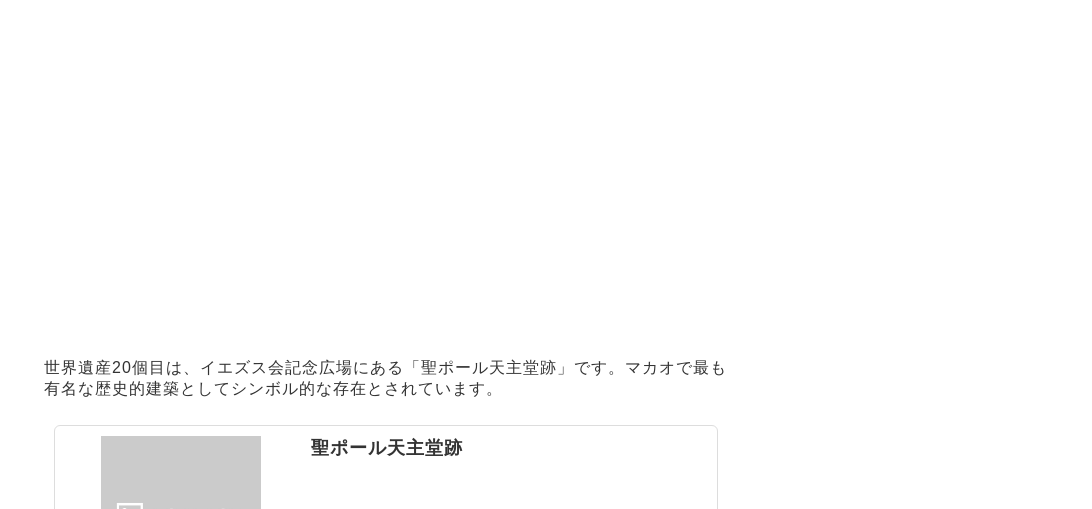 scroll, scrollTop: 23595, scrollLeft: 0, axis: vertical 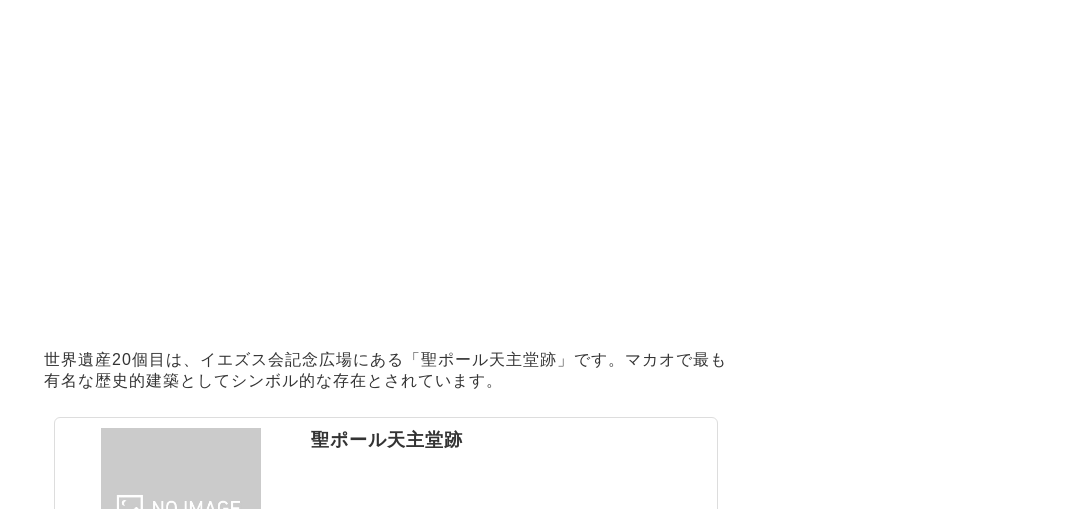 drag, startPoint x: 525, startPoint y: 91, endPoint x: 592, endPoint y: 109, distance: 69.375786 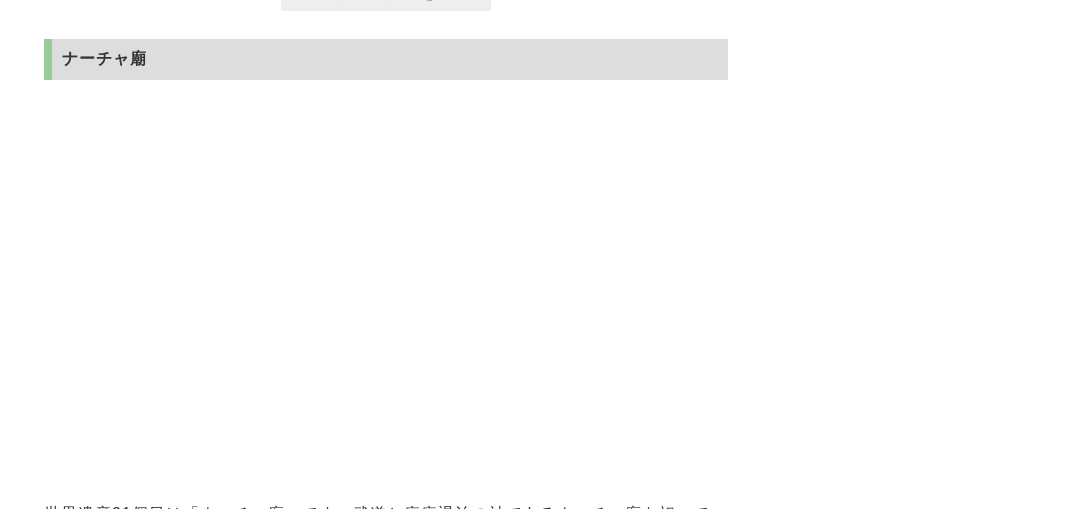 scroll, scrollTop: 24295, scrollLeft: 0, axis: vertical 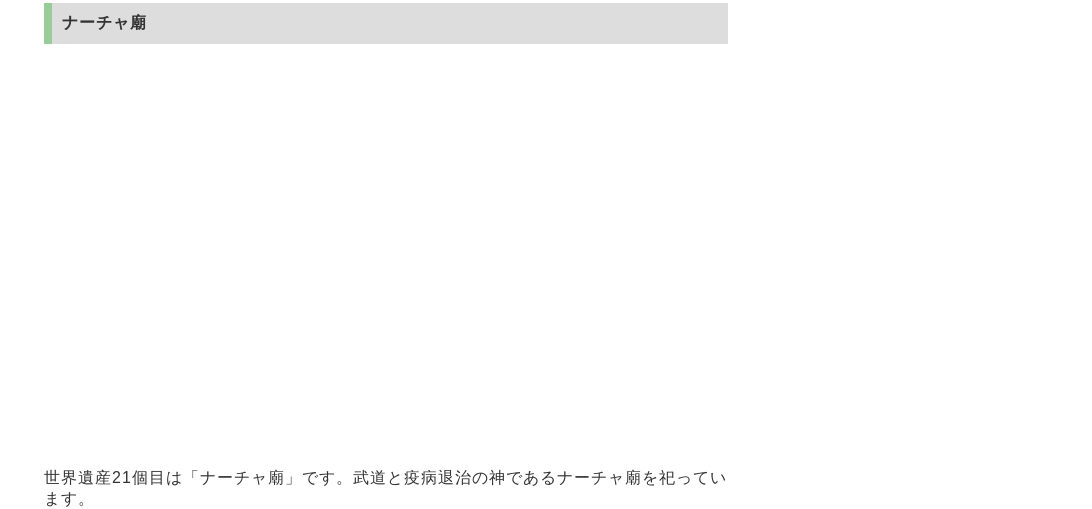 drag, startPoint x: 203, startPoint y: 216, endPoint x: 365, endPoint y: 233, distance: 162.88953 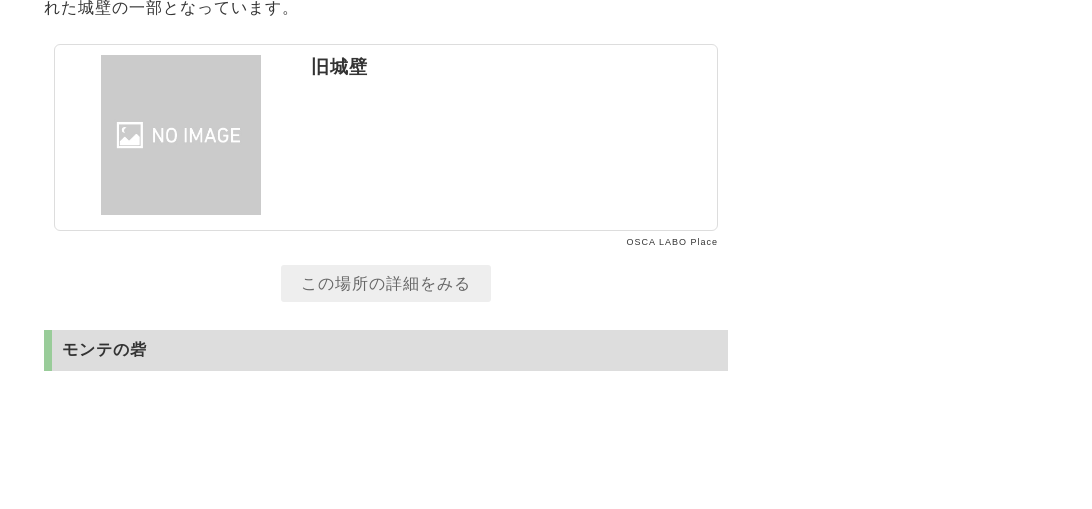 scroll, scrollTop: 25295, scrollLeft: 0, axis: vertical 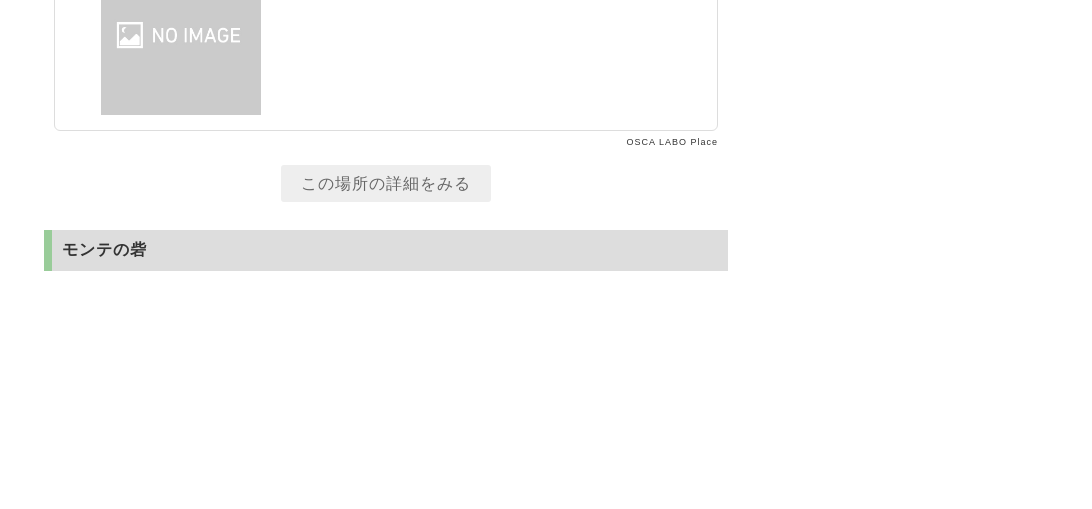 drag, startPoint x: 357, startPoint y: 46, endPoint x: 160, endPoint y: 69, distance: 198.33809 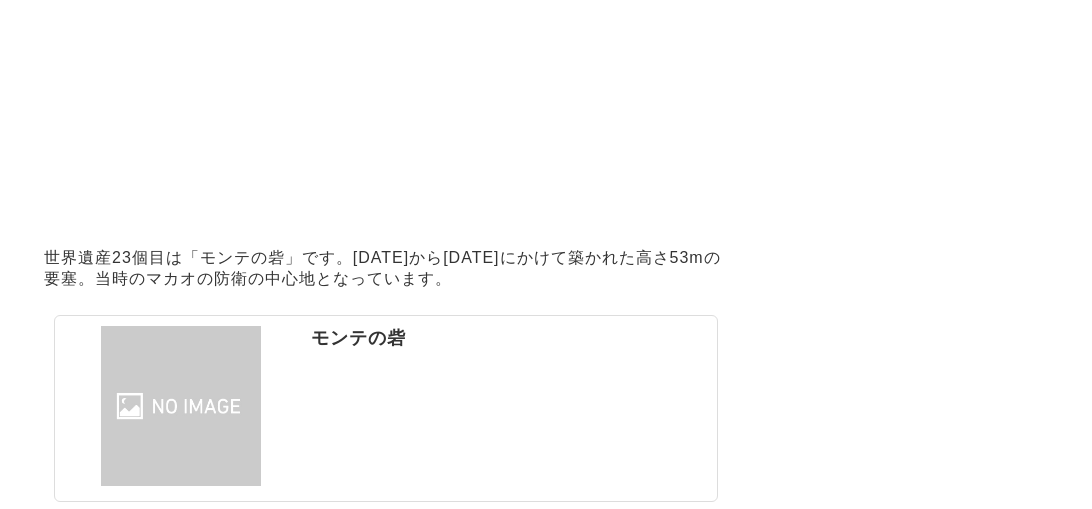 scroll, scrollTop: 25604, scrollLeft: 0, axis: vertical 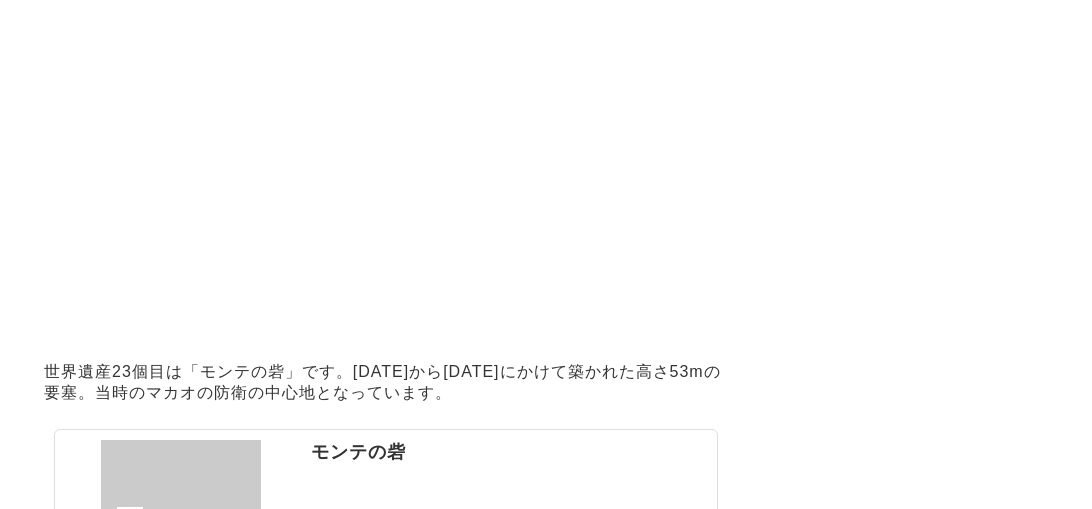 drag, startPoint x: 322, startPoint y: 163, endPoint x: 166, endPoint y: 181, distance: 157.03503 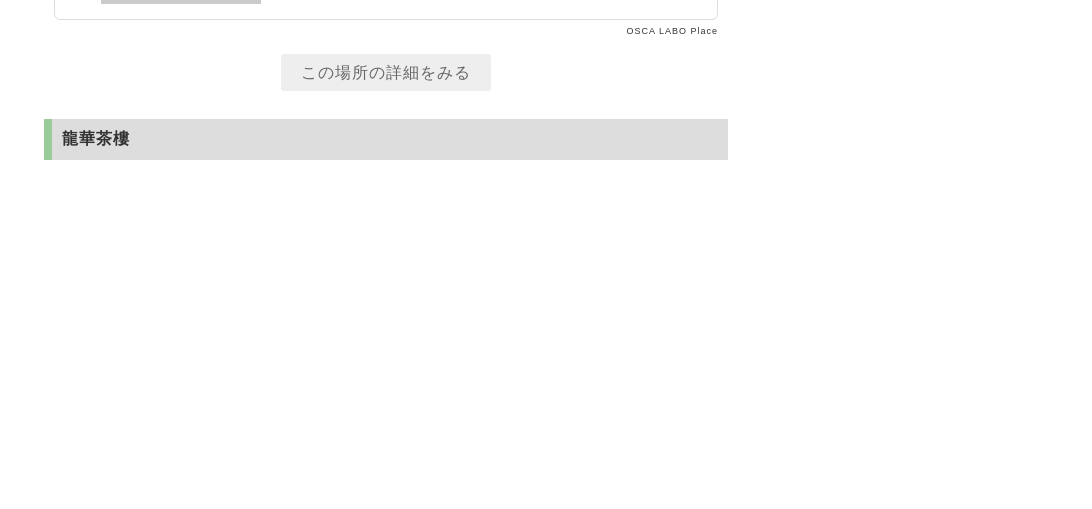 scroll, scrollTop: 26204, scrollLeft: 0, axis: vertical 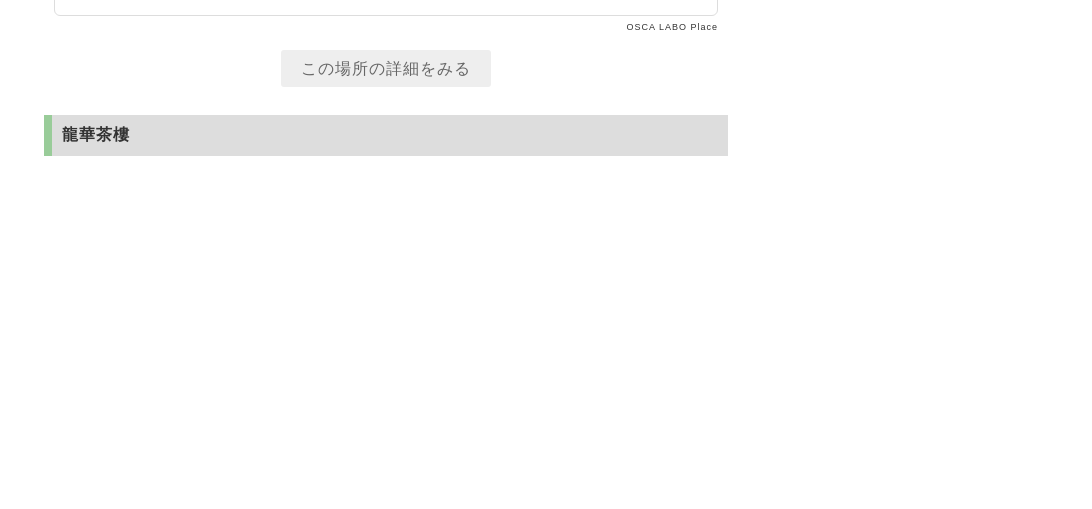 click on "東野・岡村の旅猿～プライベートでごめんなさい～
東野幸治と岡村隆史の２人が、ゲストと共に様々な場所を旅する番組。
企画
都道府県
宿・ホテル
記事
>  テレビ番組
>  東野・岡村の旅猿～プライベートでごめんなさい～
シーズン25マカオで世界遺産見まくりの旅のロケ地
放送日:
2024年07月03日〜2024年08月21日
ゲストにダイアンを迎えて、マカオで世界遺産を巡る旅
昌盛餅店
全旺
セナド広場
三街会館
レアル・セナド・ビル
仁慈堂
盧家屋敷
大堂広場
大堂
マカオタワー
Patisserie" at bounding box center [546, -6263] 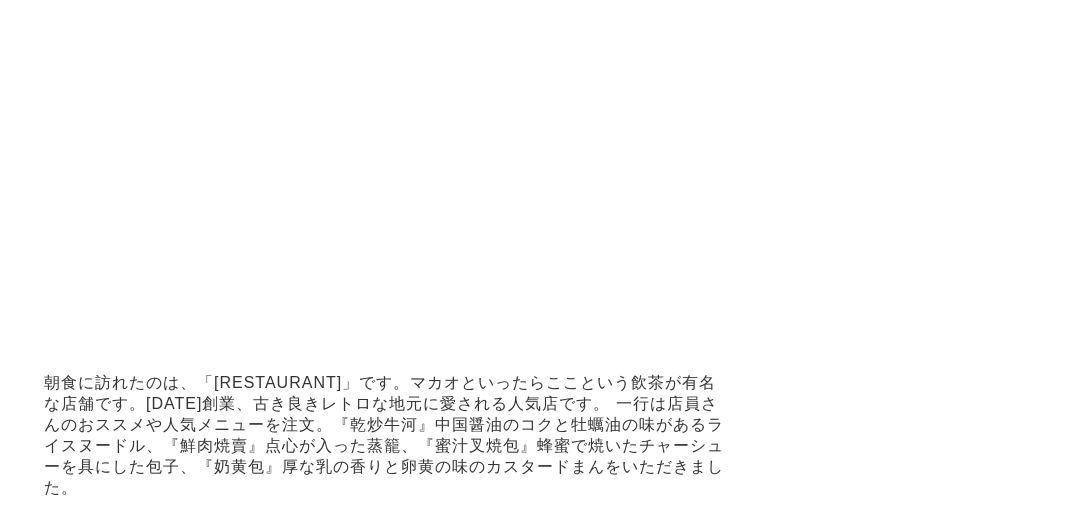 scroll, scrollTop: 26504, scrollLeft: 0, axis: vertical 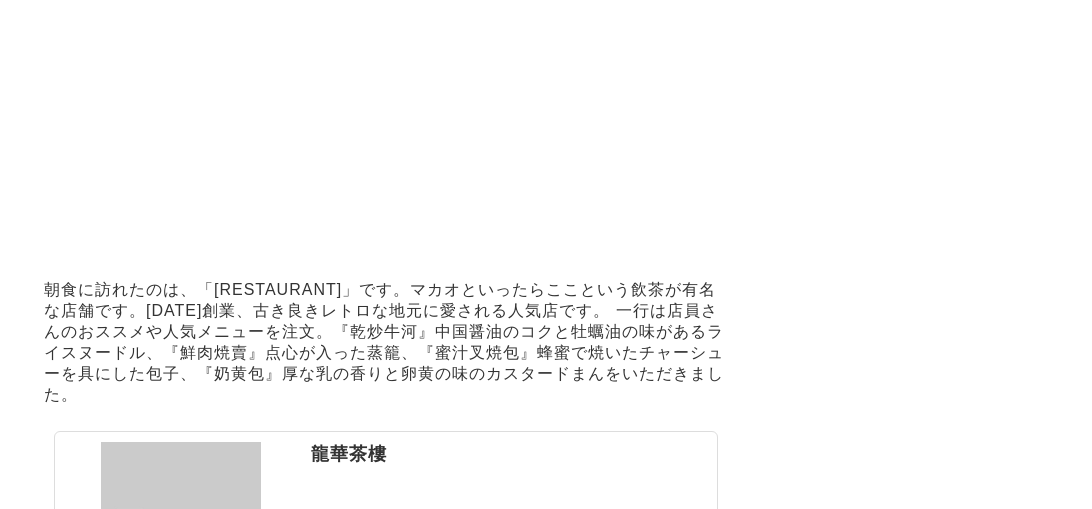drag, startPoint x: 351, startPoint y: 93, endPoint x: 317, endPoint y: 115, distance: 40.496914 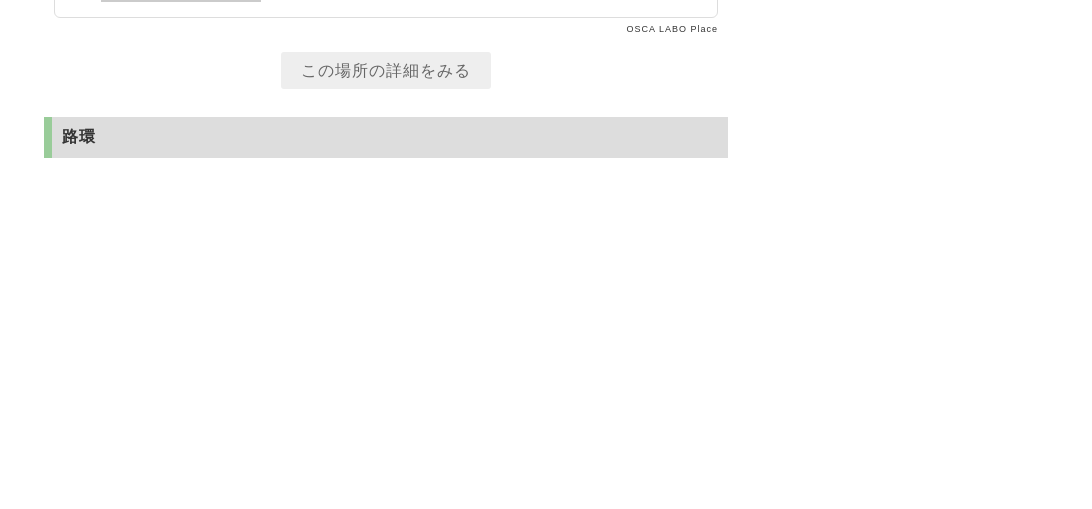 scroll, scrollTop: 27204, scrollLeft: 0, axis: vertical 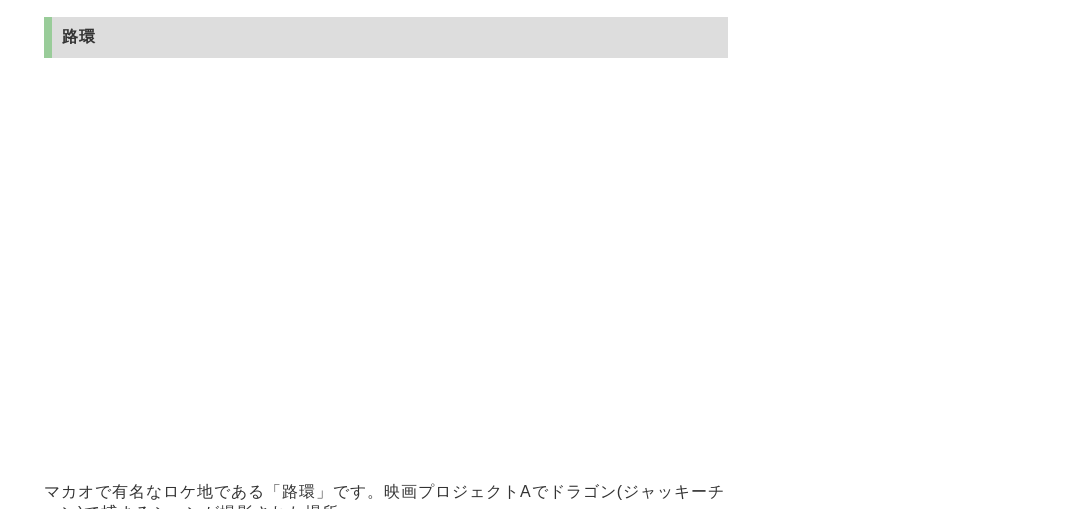 drag, startPoint x: 320, startPoint y: 223, endPoint x: 666, endPoint y: 213, distance: 346.14447 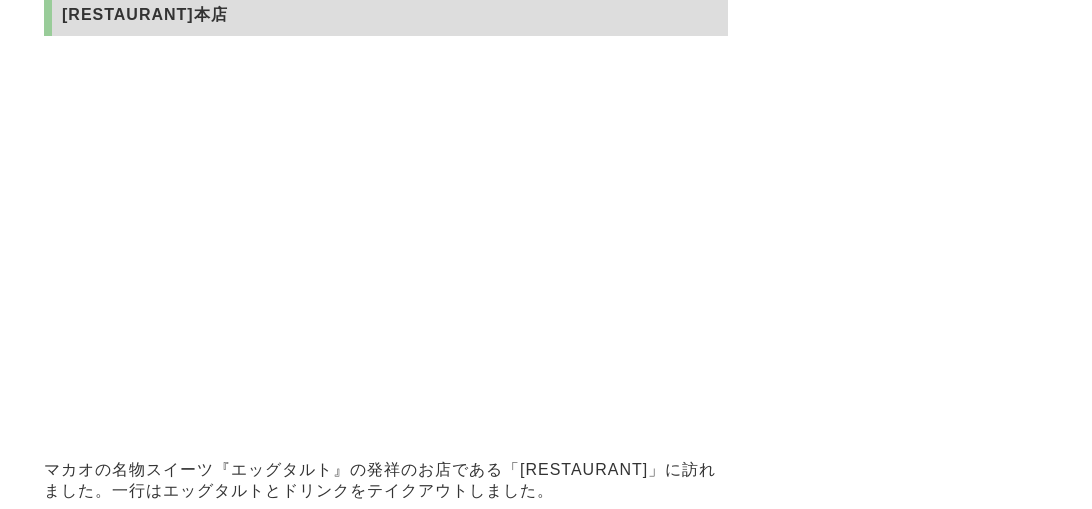 scroll, scrollTop: 28104, scrollLeft: 0, axis: vertical 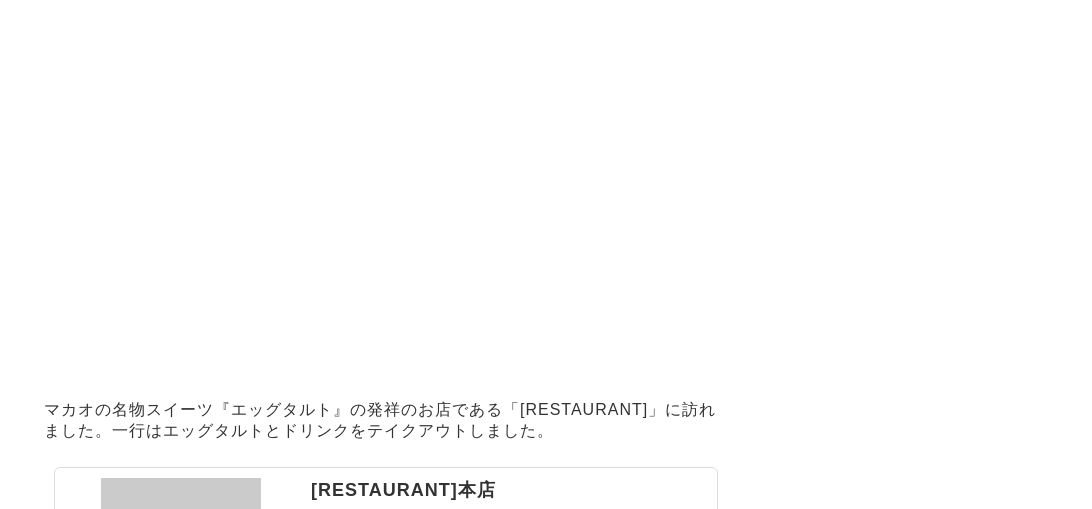 drag, startPoint x: 388, startPoint y: 220, endPoint x: 339, endPoint y: 246, distance: 55.470715 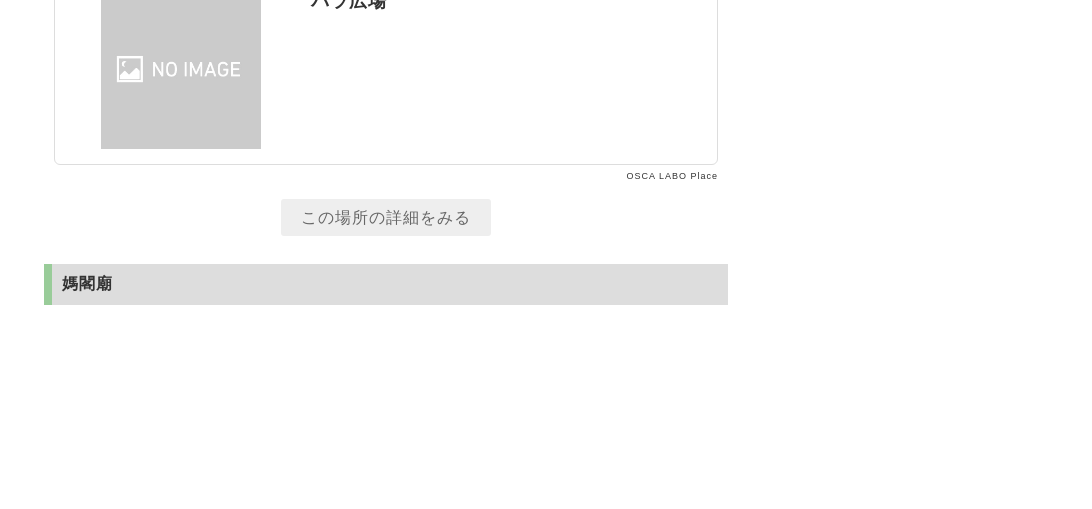 scroll, scrollTop: 29004, scrollLeft: 0, axis: vertical 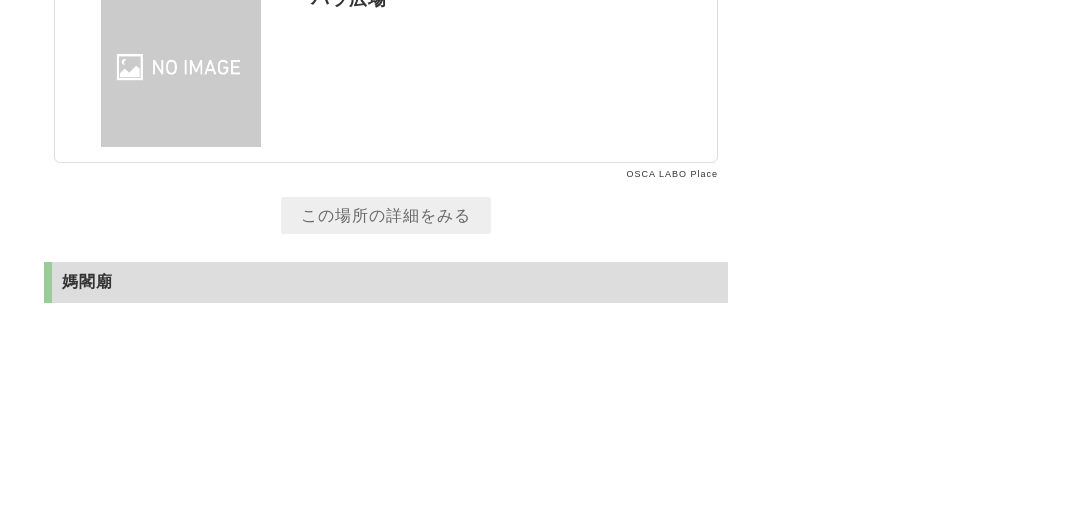 drag, startPoint x: 47, startPoint y: 154, endPoint x: 450, endPoint y: 154, distance: 403 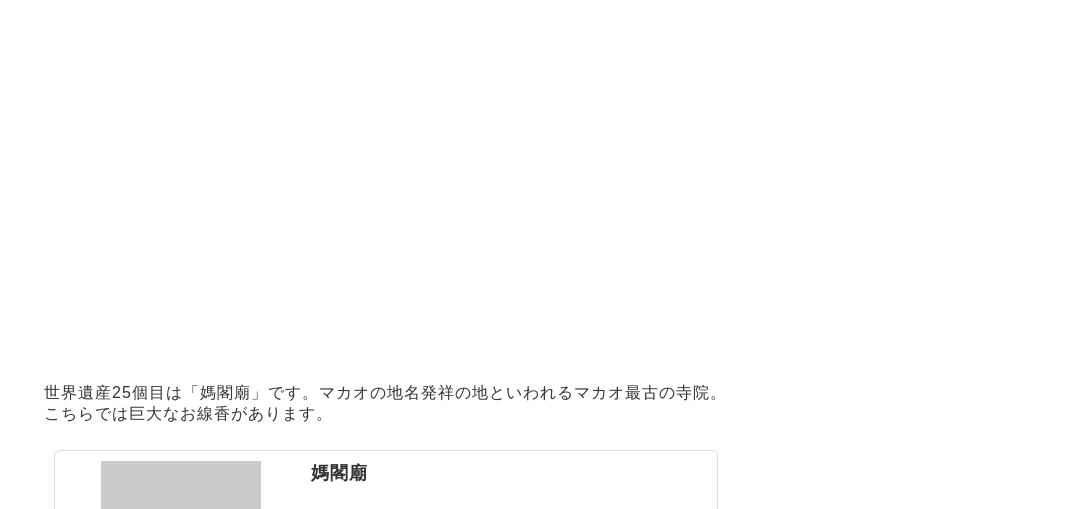 scroll, scrollTop: 29504, scrollLeft: 0, axis: vertical 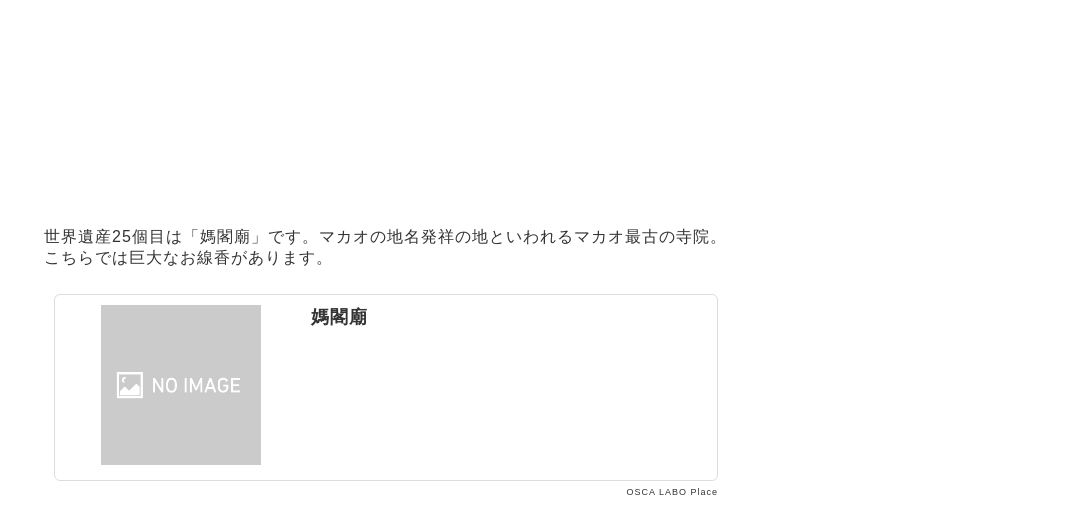 drag, startPoint x: 341, startPoint y: 74, endPoint x: 637, endPoint y: 73, distance: 296.00168 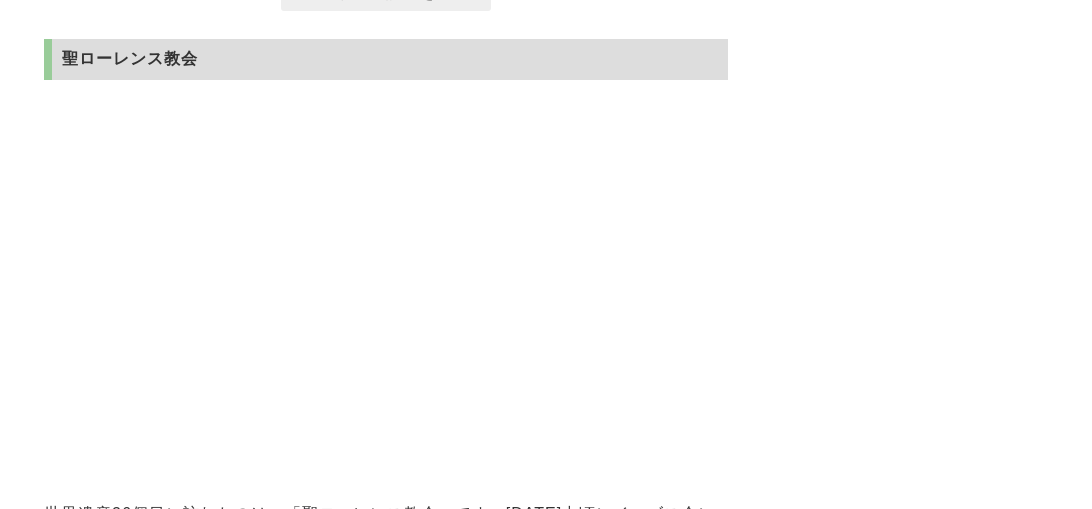 scroll, scrollTop: 30004, scrollLeft: 0, axis: vertical 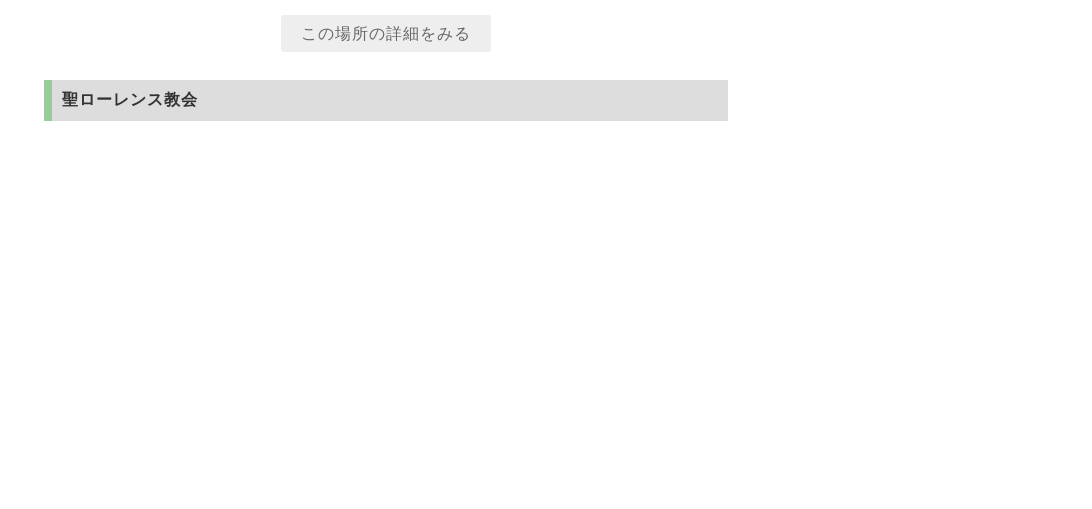drag, startPoint x: 322, startPoint y: 407, endPoint x: 711, endPoint y: 403, distance: 389.02057 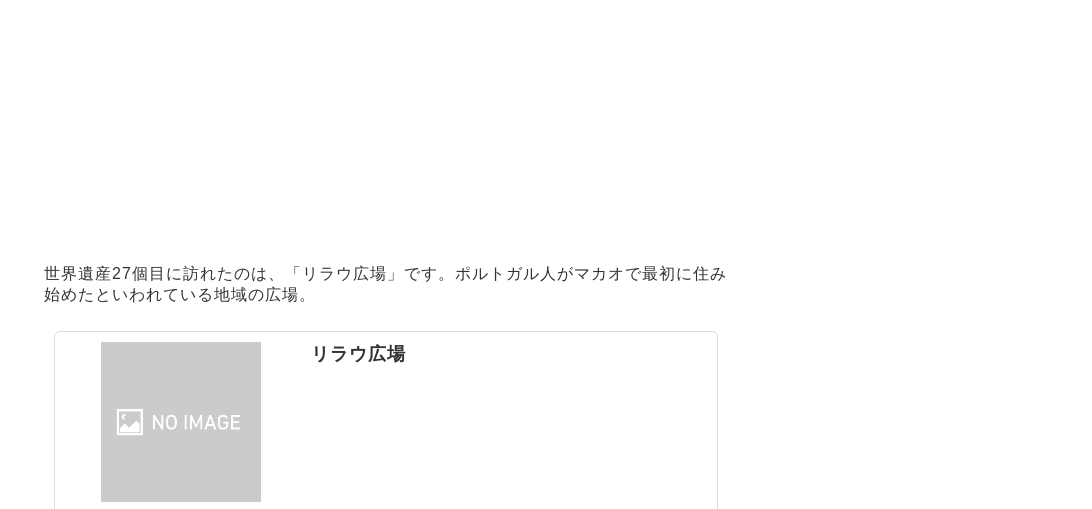scroll, scrollTop: 31104, scrollLeft: 0, axis: vertical 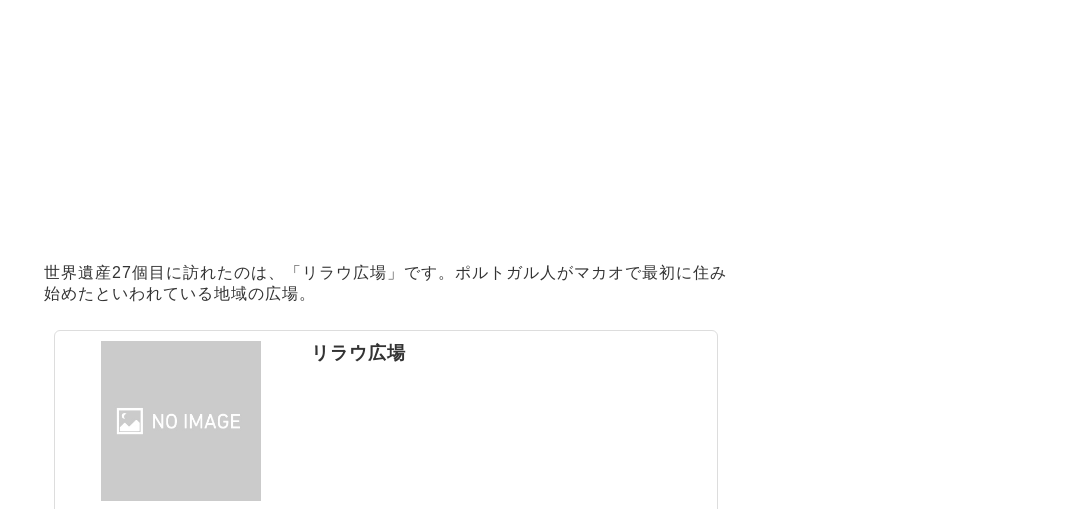 drag, startPoint x: 627, startPoint y: 156, endPoint x: 532, endPoint y: 141, distance: 96.17692 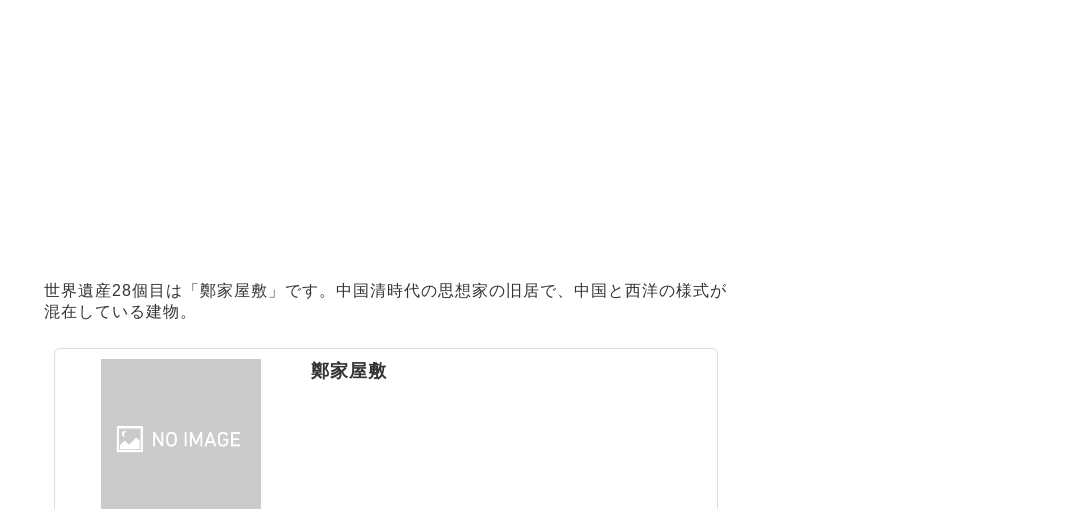 scroll, scrollTop: 32004, scrollLeft: 0, axis: vertical 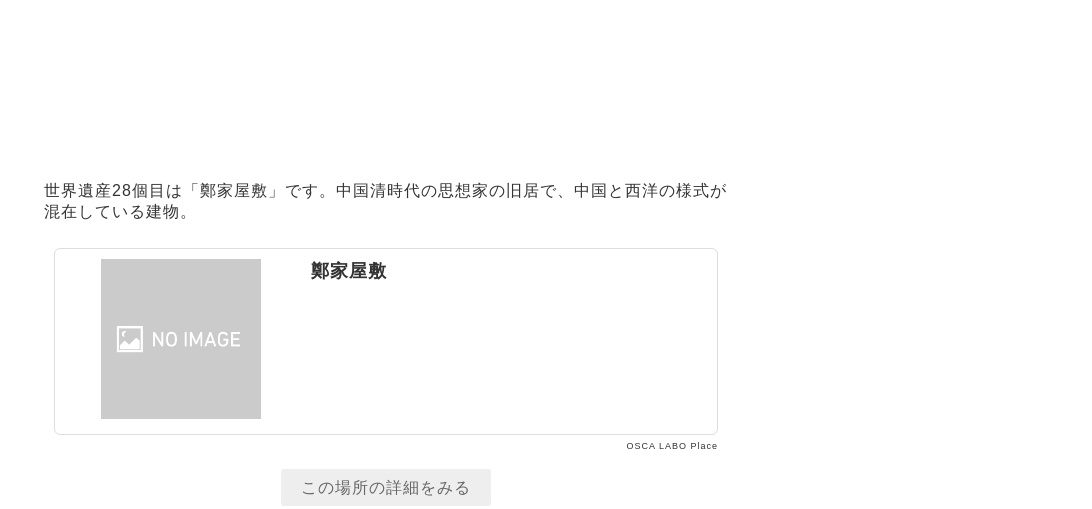 drag, startPoint x: 459, startPoint y: 61, endPoint x: 298, endPoint y: 88, distance: 163.24828 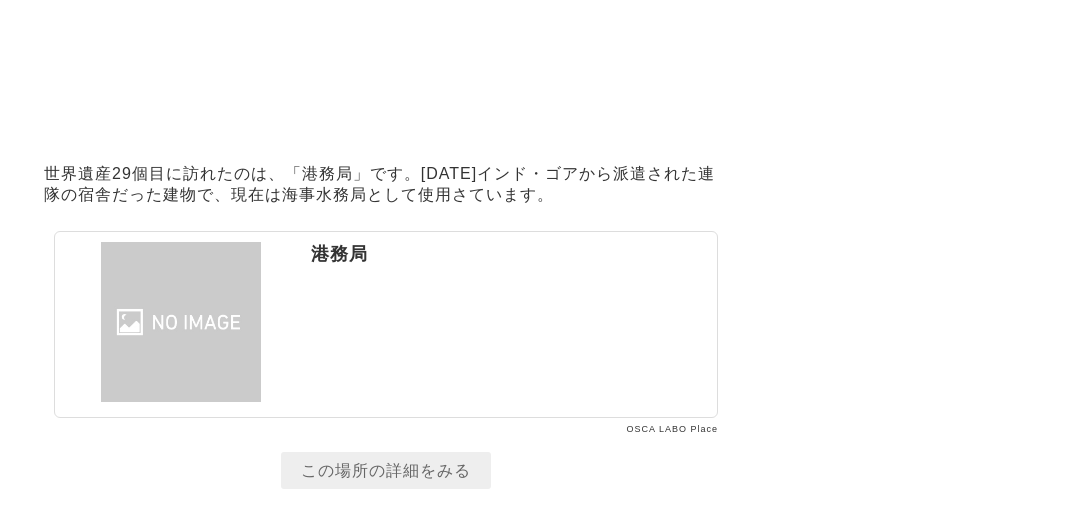 scroll, scrollTop: 32804, scrollLeft: 0, axis: vertical 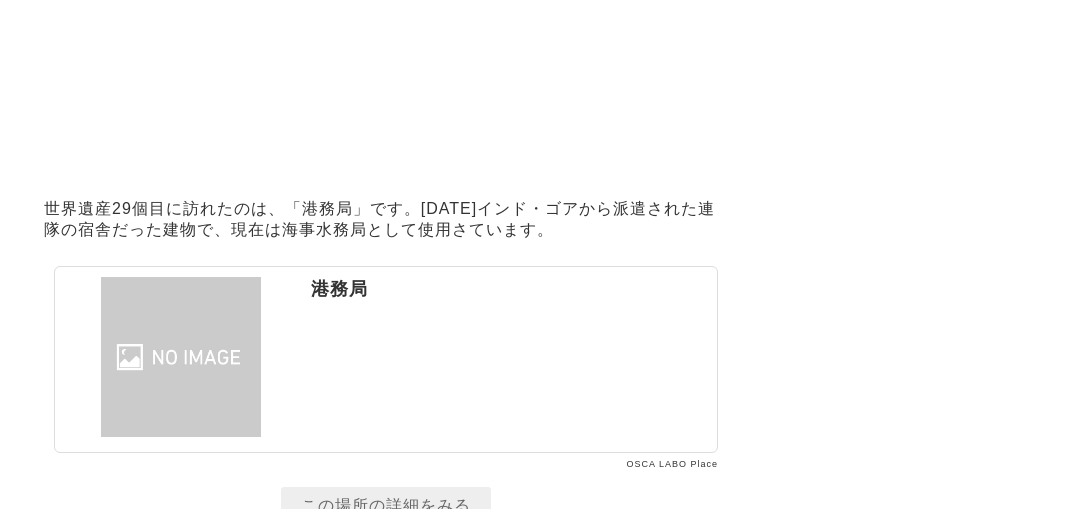 drag, startPoint x: 340, startPoint y: 97, endPoint x: 179, endPoint y: 123, distance: 163.08586 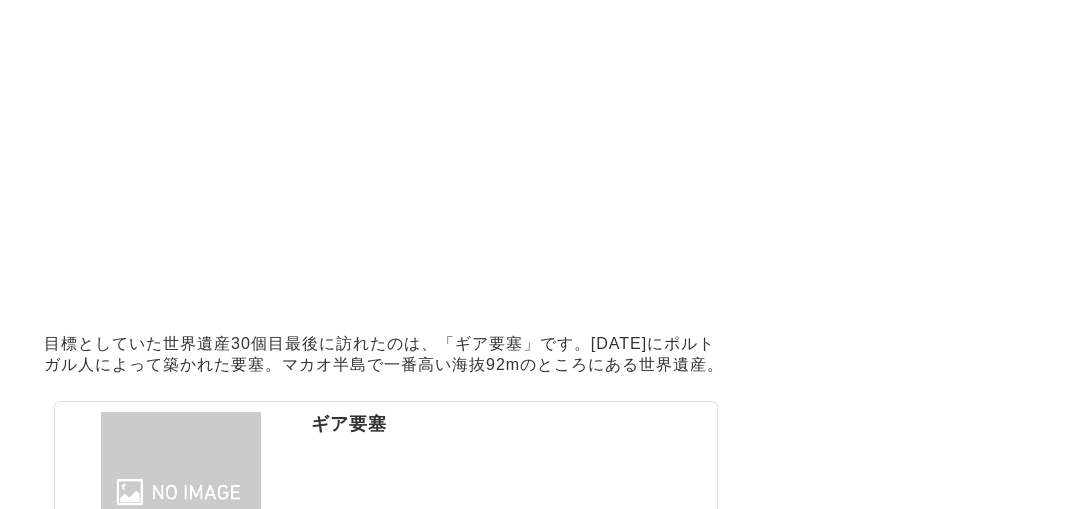 scroll, scrollTop: 33504, scrollLeft: 0, axis: vertical 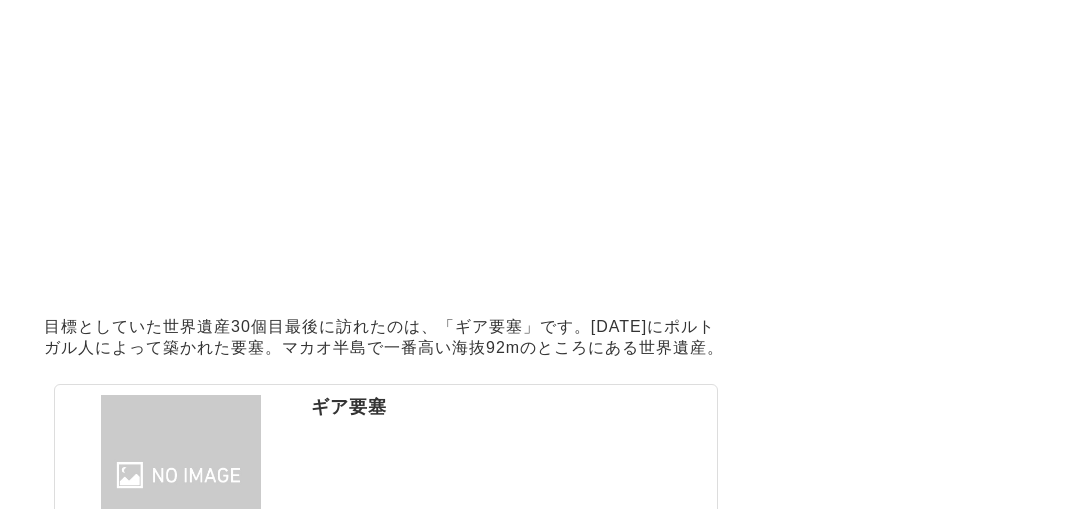 drag, startPoint x: 482, startPoint y: 226, endPoint x: 454, endPoint y: 244, distance: 33.286633 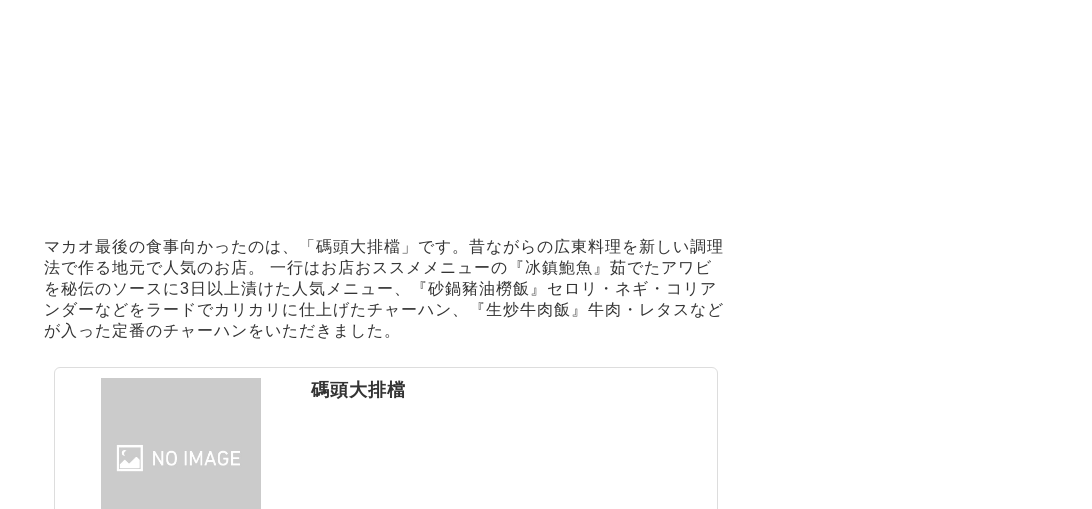 scroll, scrollTop: 34404, scrollLeft: 0, axis: vertical 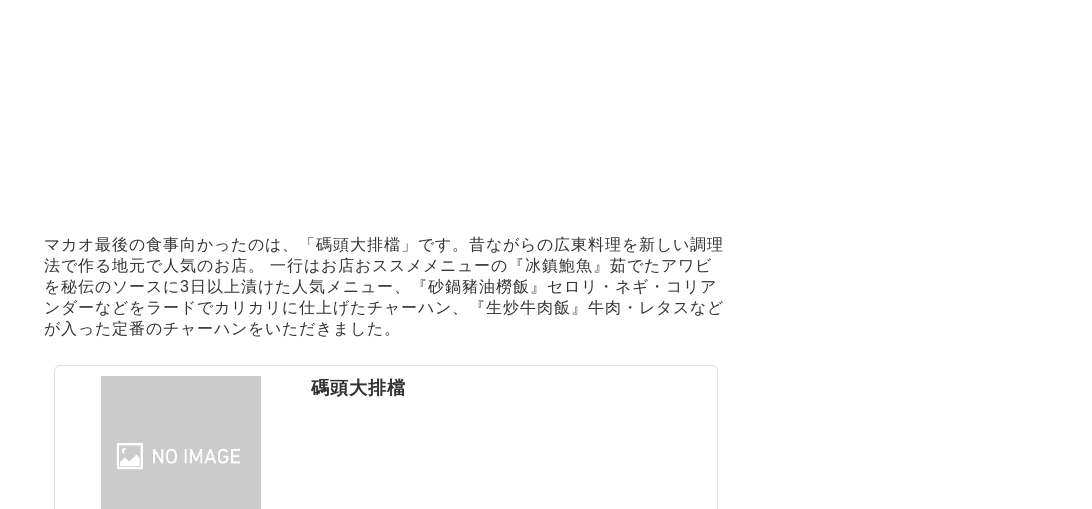 drag, startPoint x: 607, startPoint y: 221, endPoint x: 188, endPoint y: 221, distance: 419 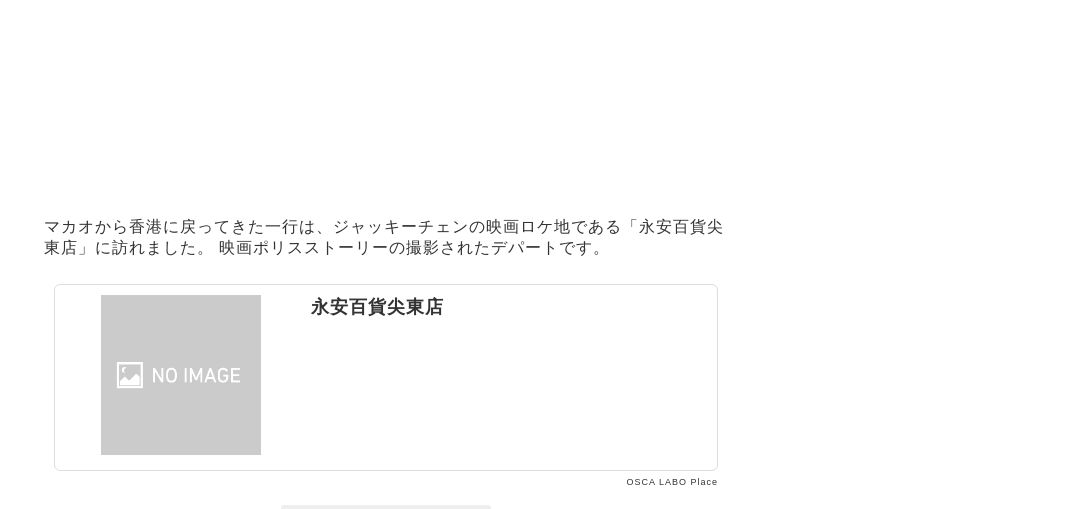 scroll, scrollTop: 35304, scrollLeft: 0, axis: vertical 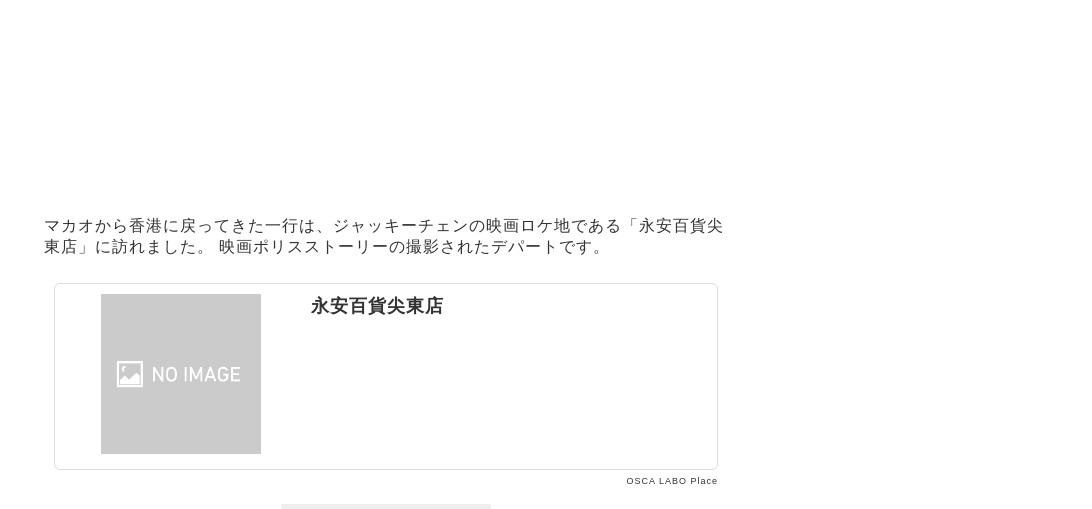 drag, startPoint x: 468, startPoint y: 104, endPoint x: 242, endPoint y: 134, distance: 227.98245 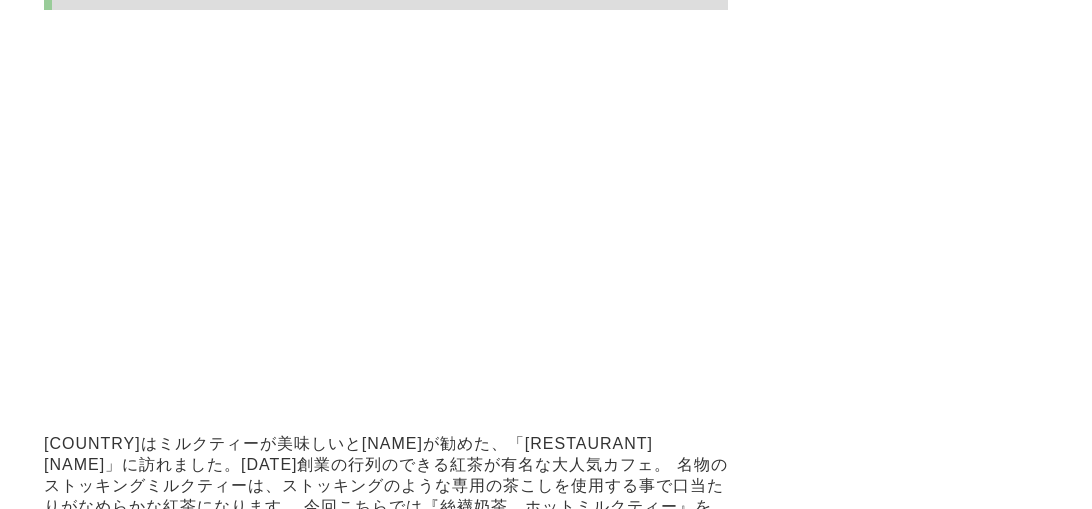 scroll, scrollTop: 36004, scrollLeft: 0, axis: vertical 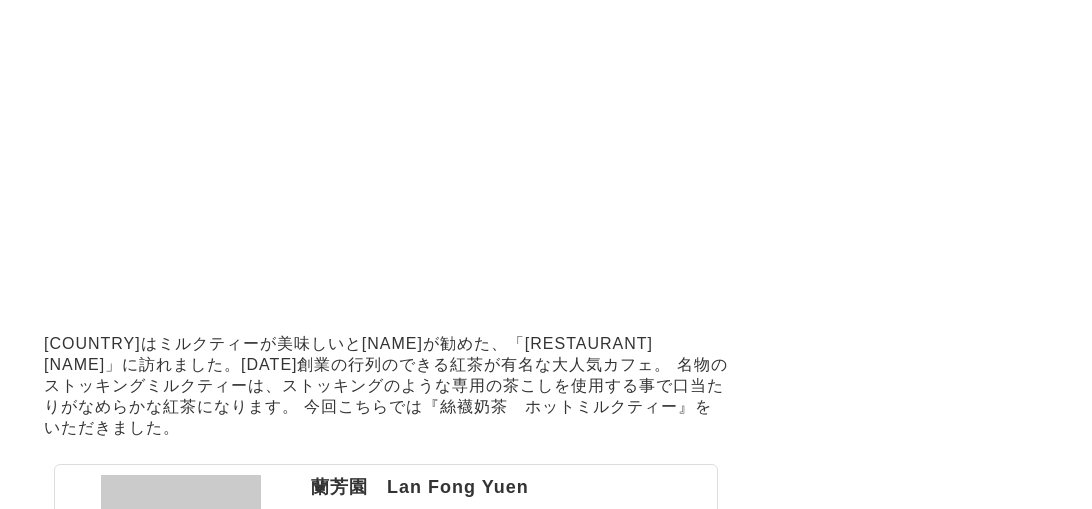 drag, startPoint x: 330, startPoint y: 310, endPoint x: 95, endPoint y: 334, distance: 236.22235 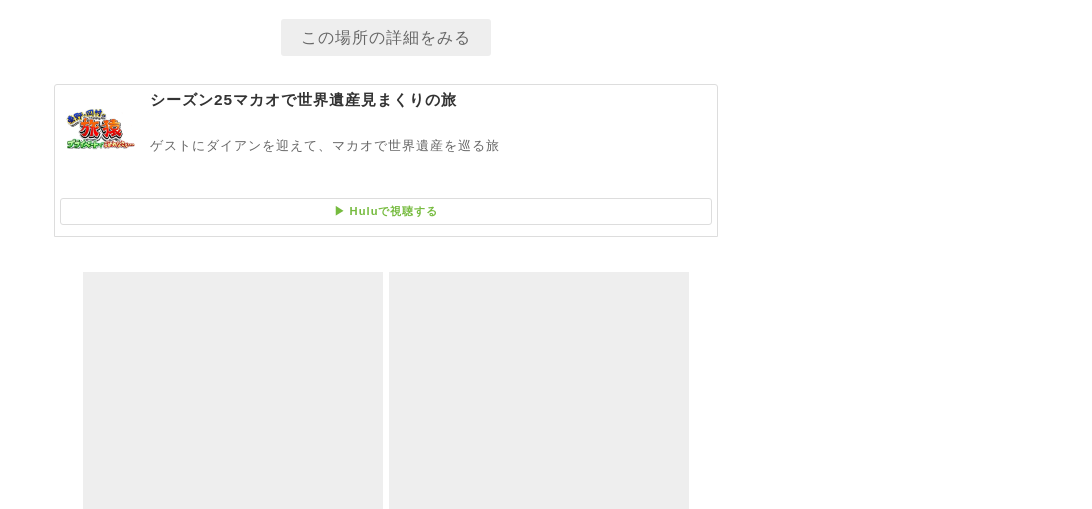 scroll, scrollTop: 39204, scrollLeft: 0, axis: vertical 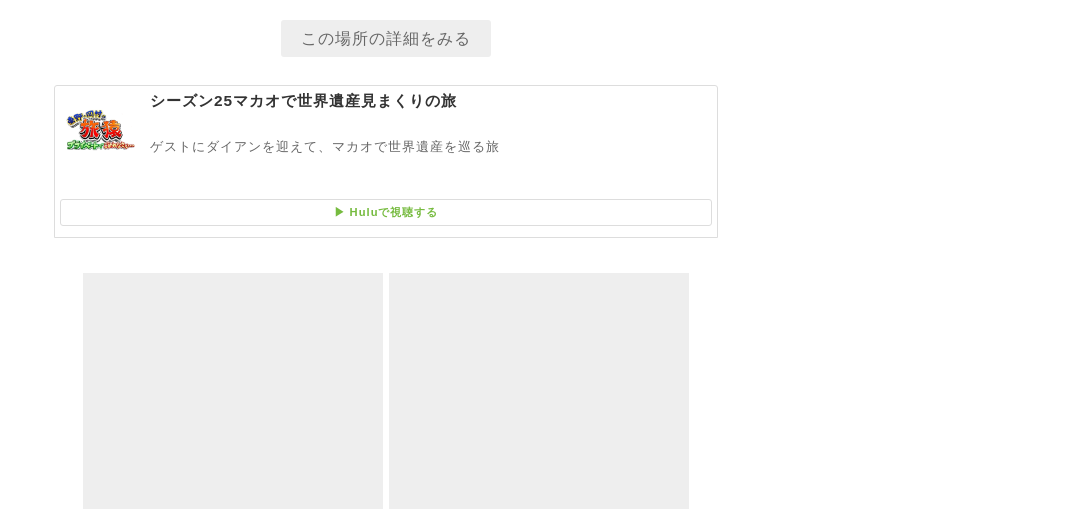 click on "東野・岡村の旅猿～プライベートでごめんなさい～
東野幸治と岡村隆史の２人が、ゲストと共に様々な場所を旅する番組。
企画
都道府県
宿・ホテル
記事
>  テレビ番組
>  東野・岡村の旅猿～プライベートでごめんなさい～
シーズン25マカオで世界遺産見まくりの旅のロケ地
放送日:
2024年07月03日〜2024年08月21日
ゲストにダイアンを迎えて、マカオで世界遺産を巡る旅
昌盛餅店
全旺
セナド広場
三街会館
レアル・セナド・ビル
仁慈堂
盧家屋敷
大堂広場
大堂
マカオタワー
Patisserie" at bounding box center [546, -19263] 